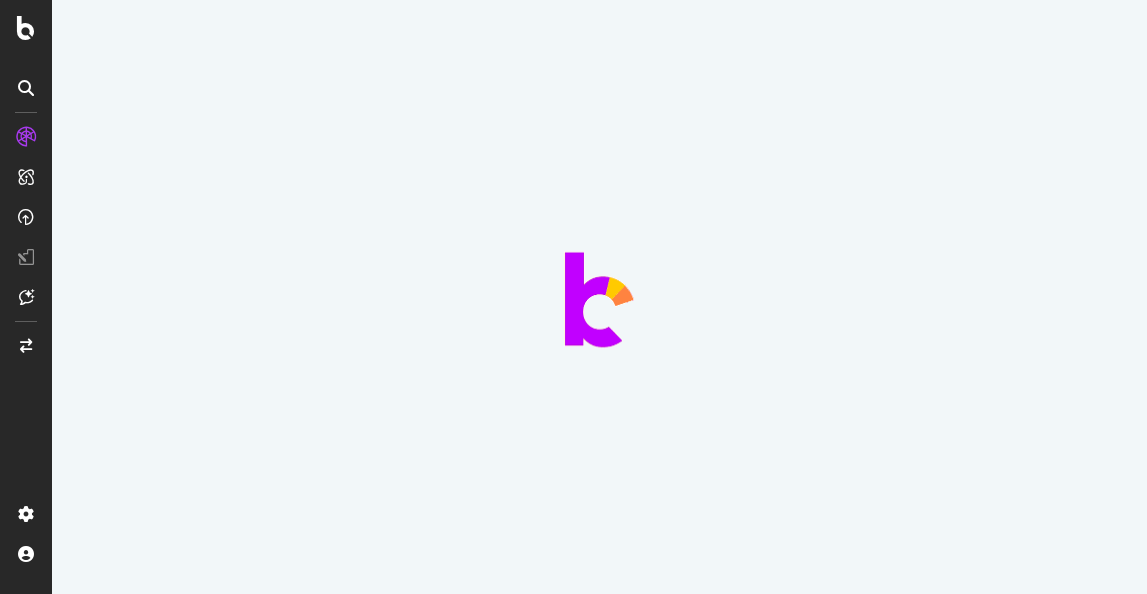 scroll, scrollTop: 0, scrollLeft: 0, axis: both 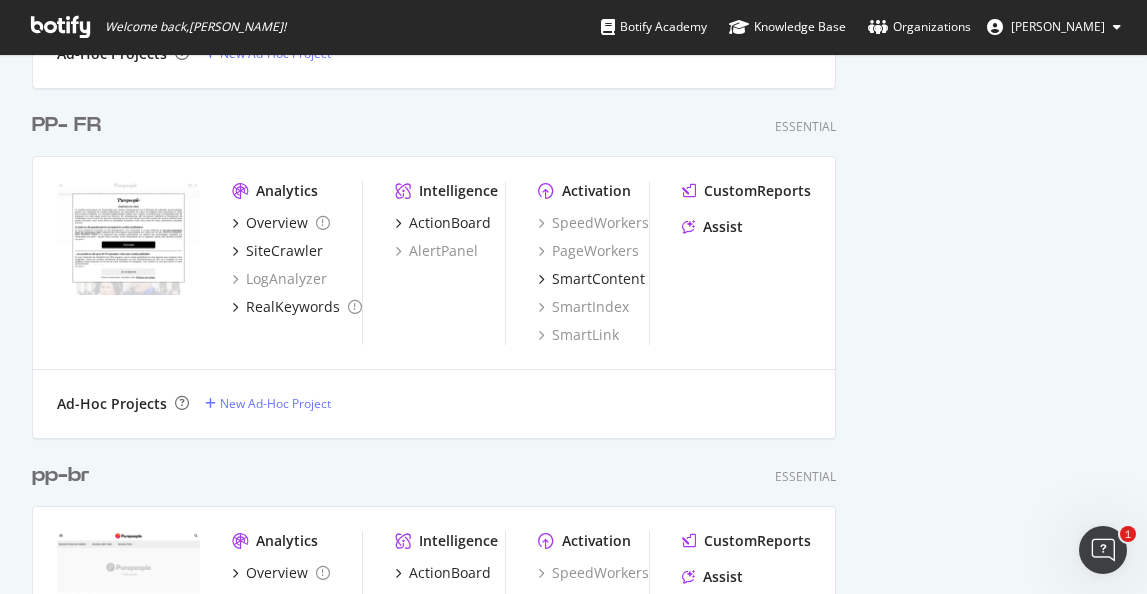 click on "PP- FR" at bounding box center (66, 125) 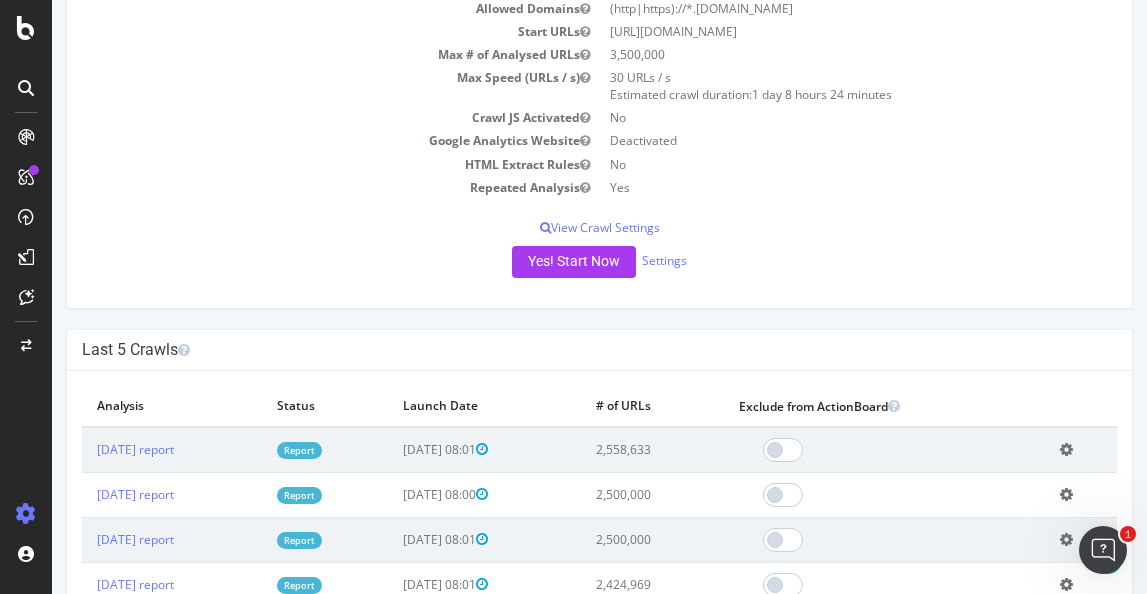 scroll, scrollTop: 375, scrollLeft: 0, axis: vertical 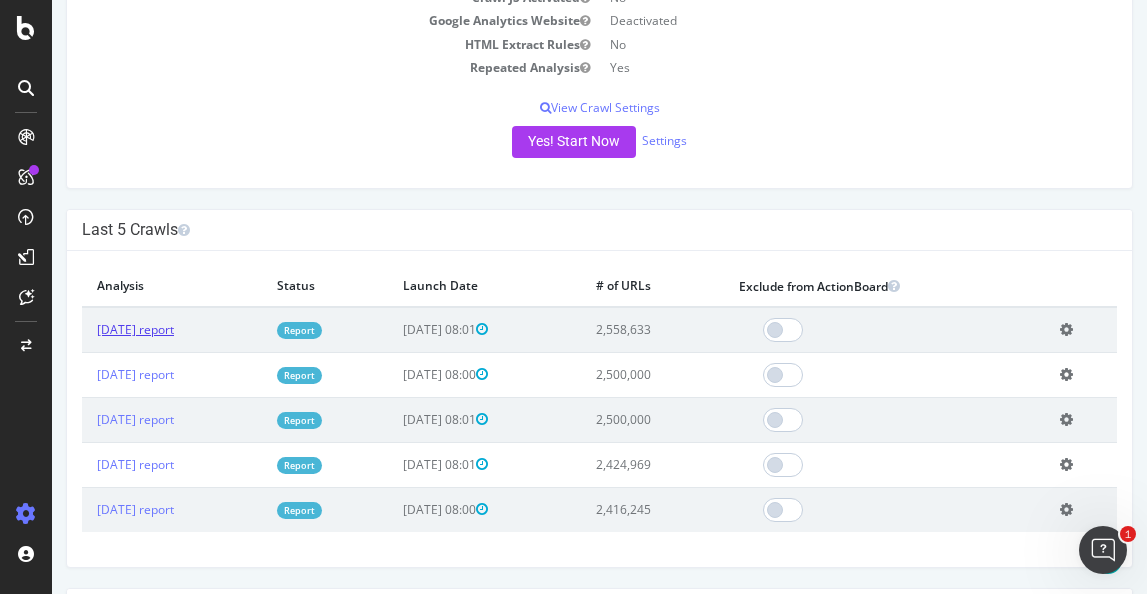 click on "[DATE]
report" at bounding box center (135, 329) 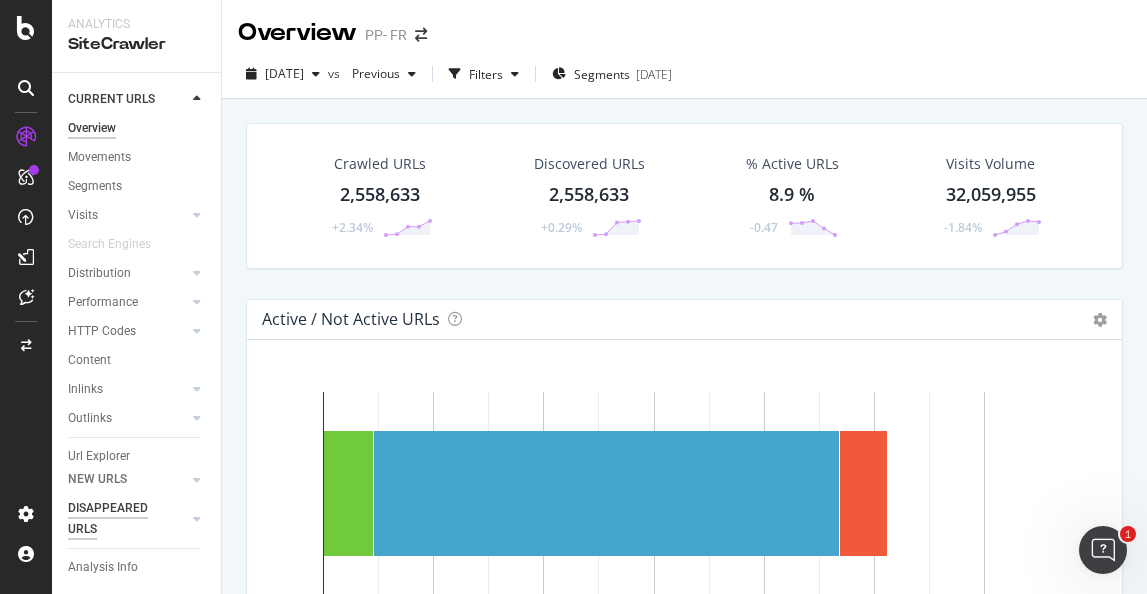 click on "DISAPPEARED URLS" at bounding box center (118, 519) 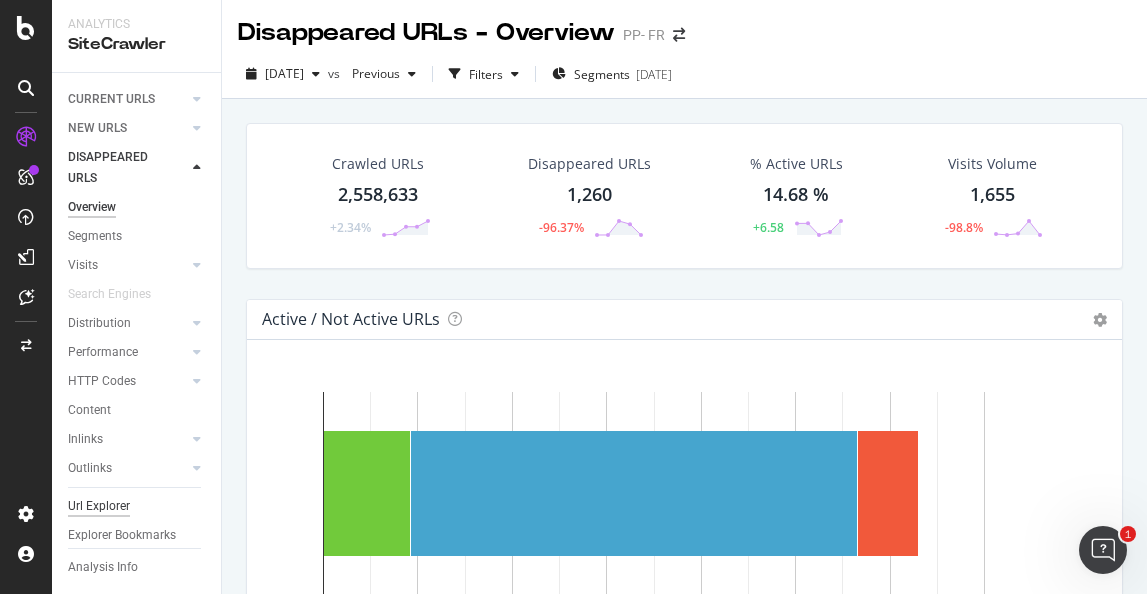 click on "Url Explorer" at bounding box center (99, 506) 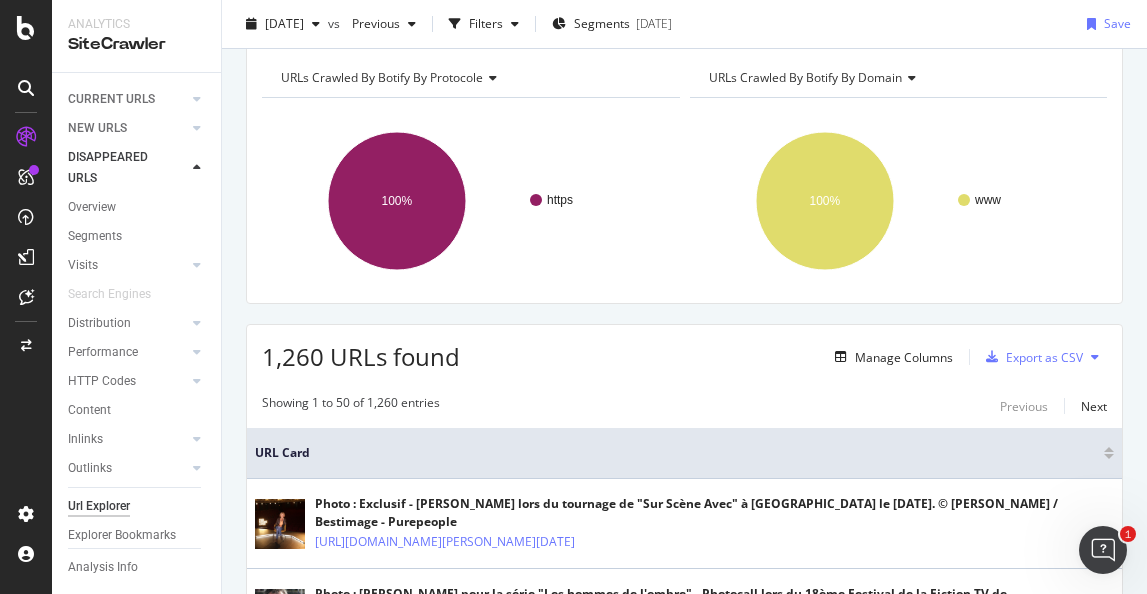 scroll, scrollTop: 0, scrollLeft: 0, axis: both 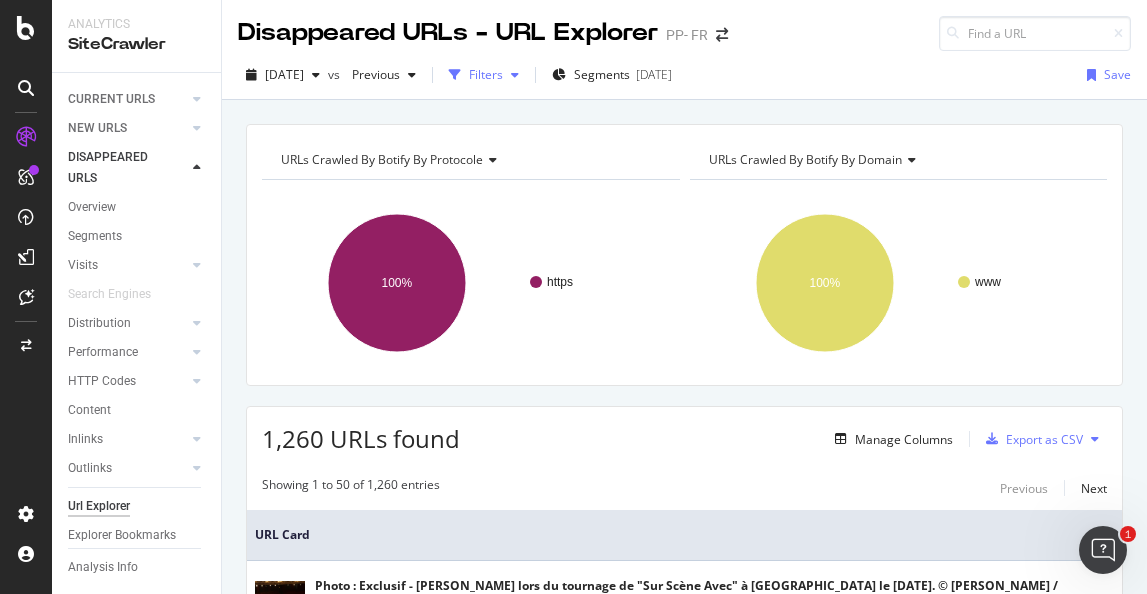 click on "Filters" at bounding box center [486, 74] 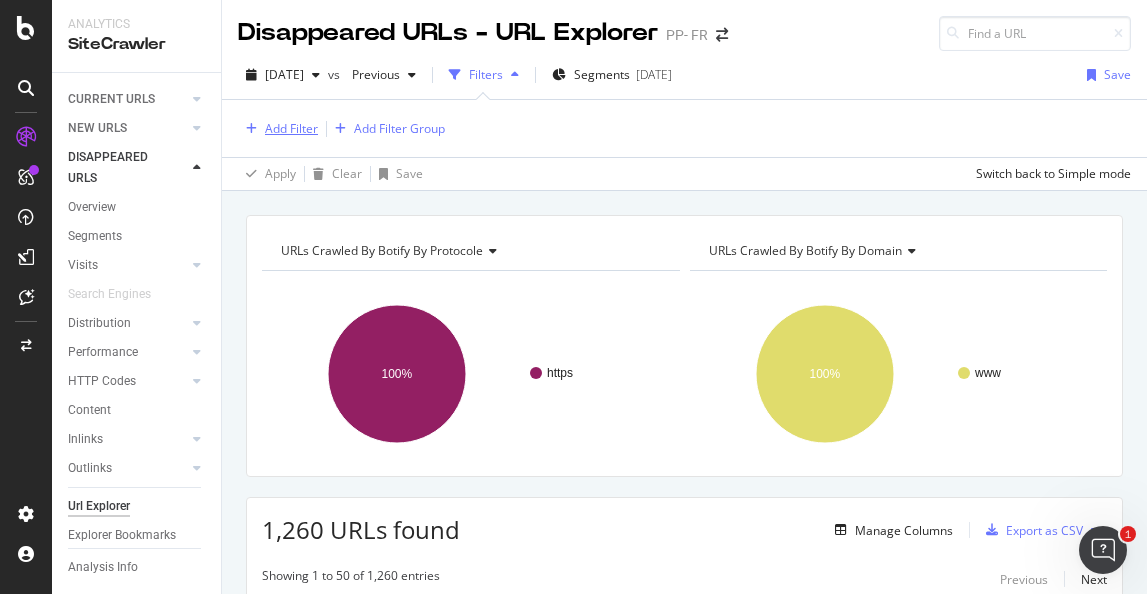 click on "Add Filter" at bounding box center (291, 128) 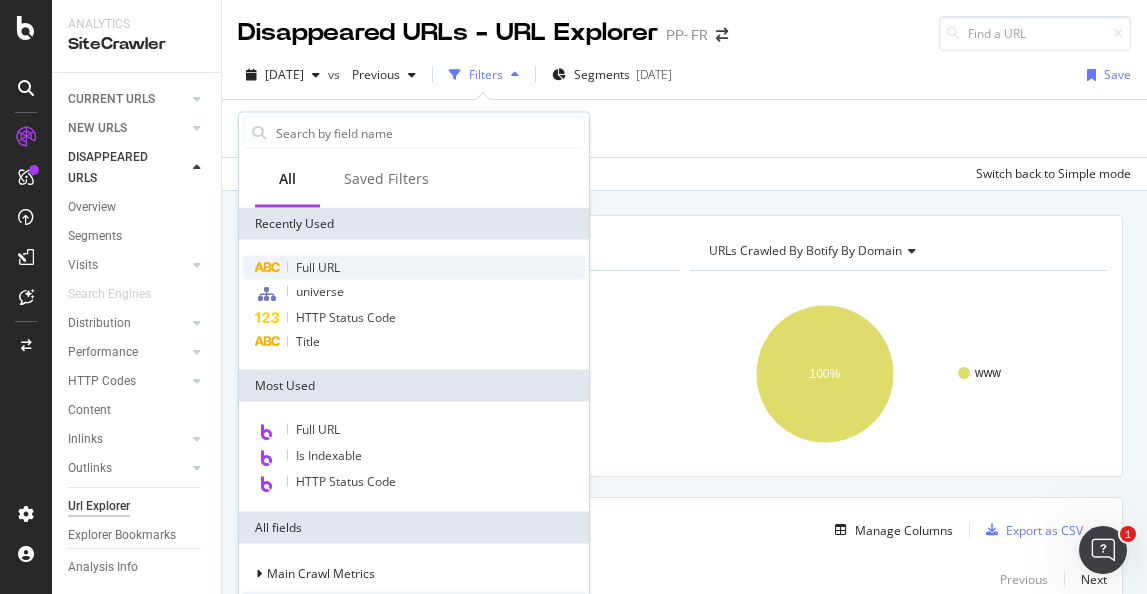 click on "Full URL" at bounding box center [318, 267] 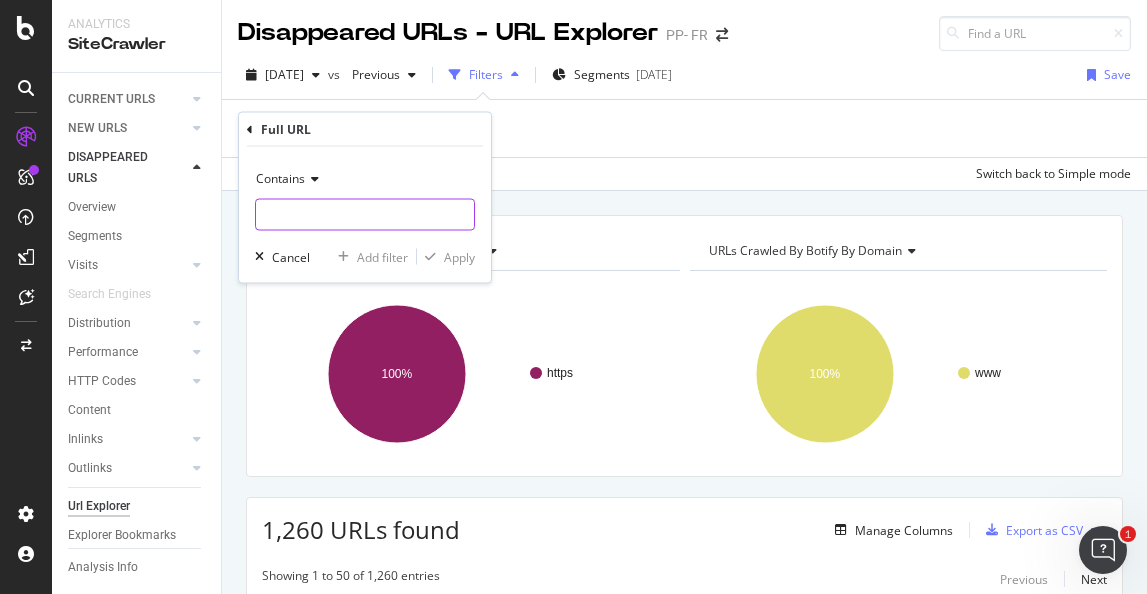 click at bounding box center [365, 215] 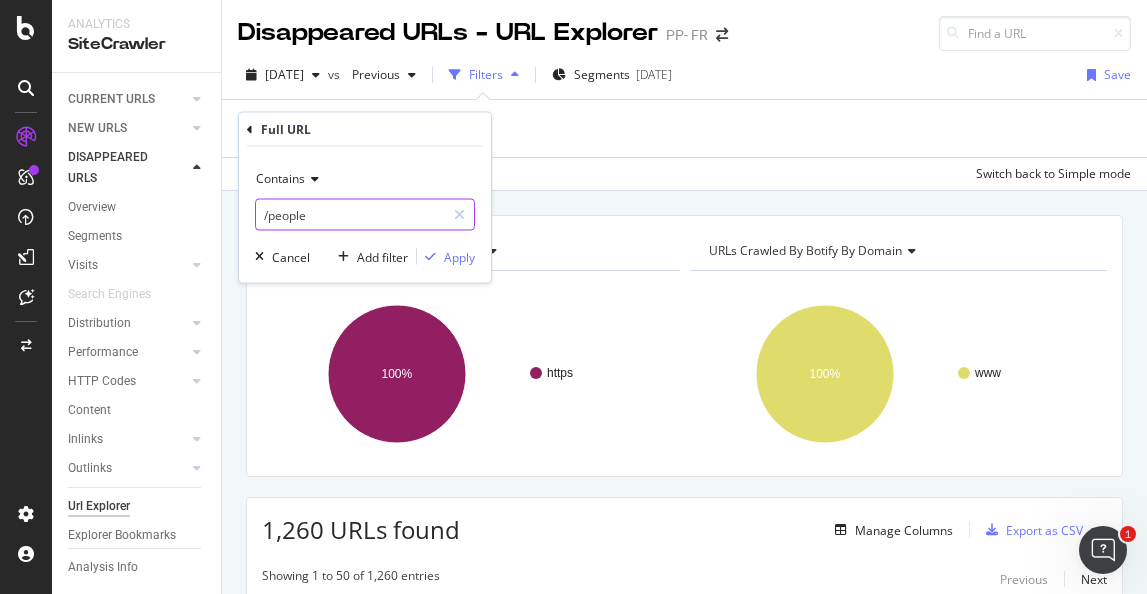type on "/people" 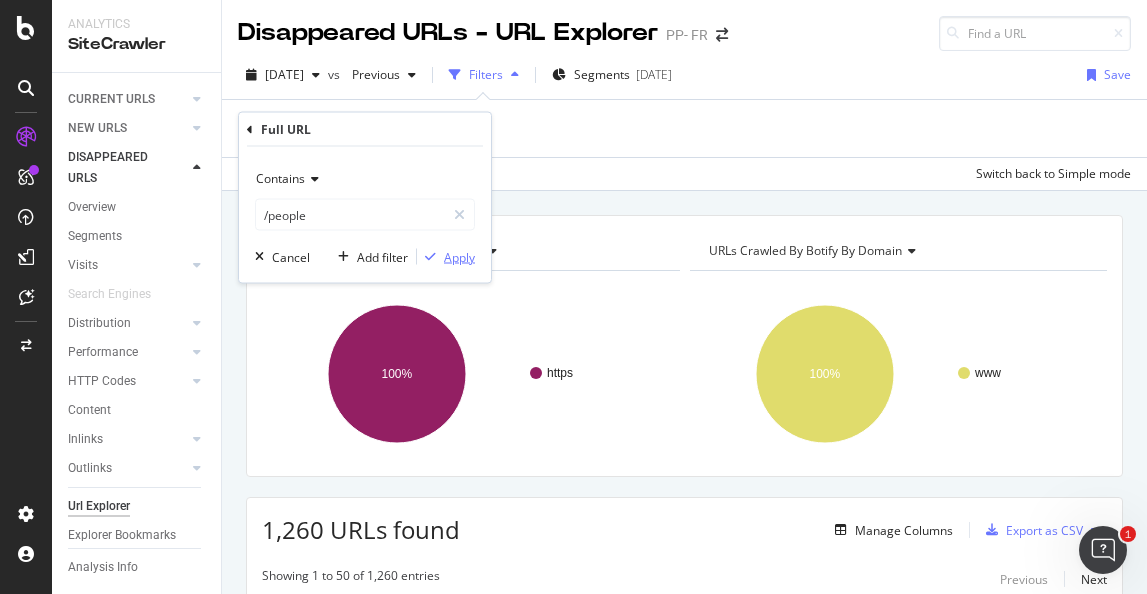 click on "Apply" at bounding box center (459, 256) 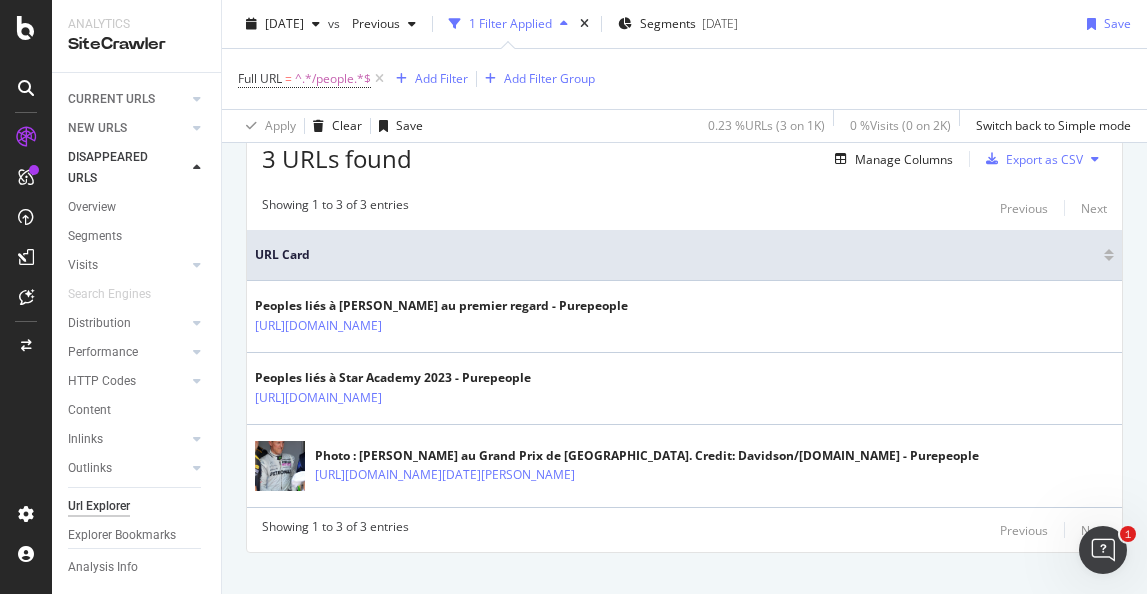 scroll, scrollTop: 380, scrollLeft: 0, axis: vertical 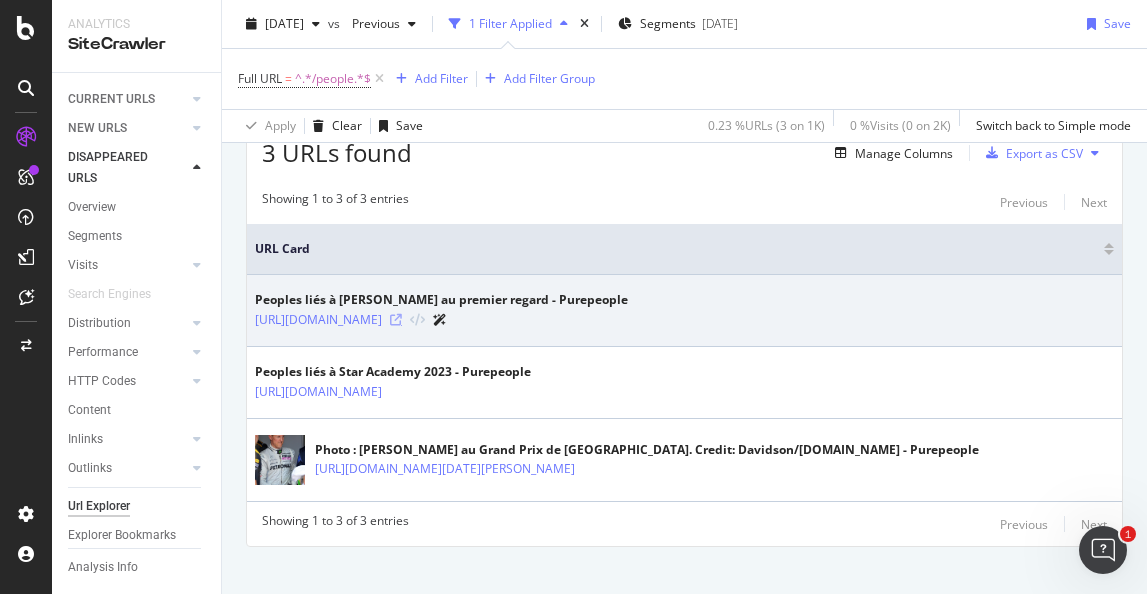 click at bounding box center (396, 320) 